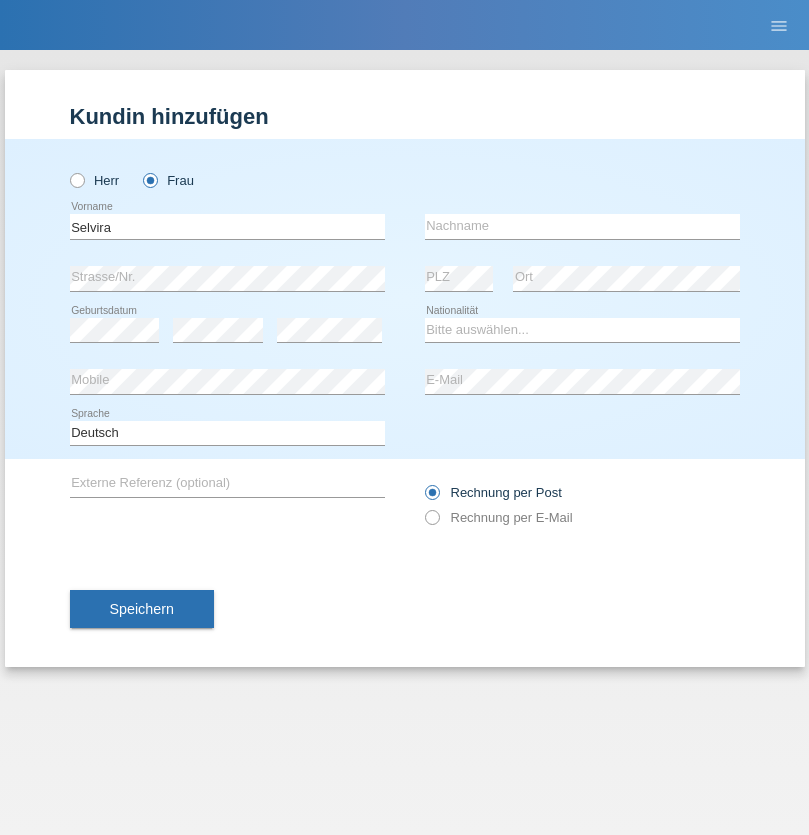 scroll, scrollTop: 0, scrollLeft: 0, axis: both 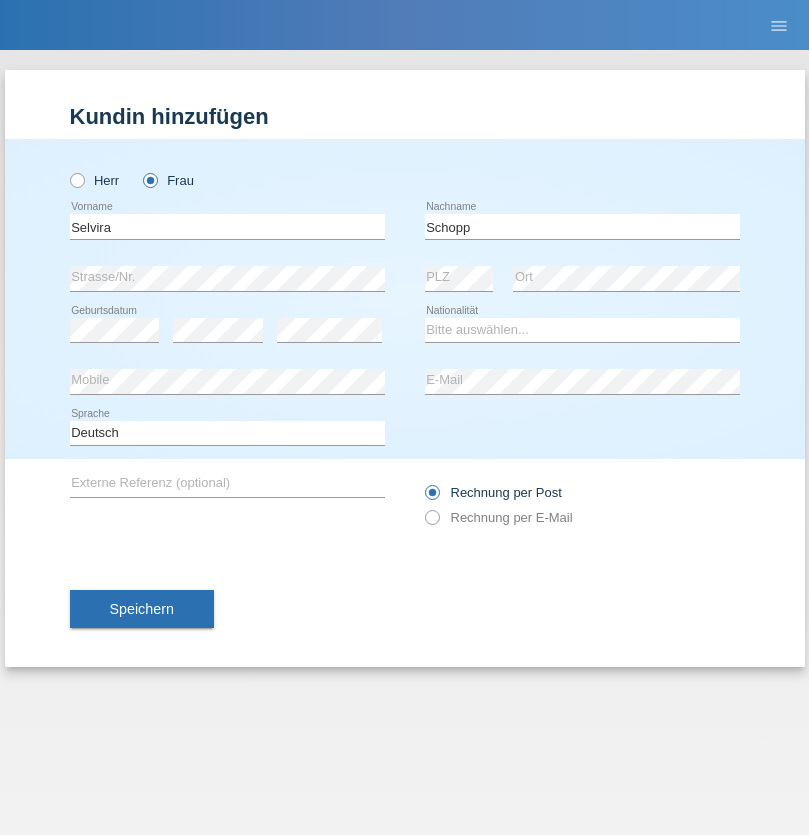 type on "Schopp" 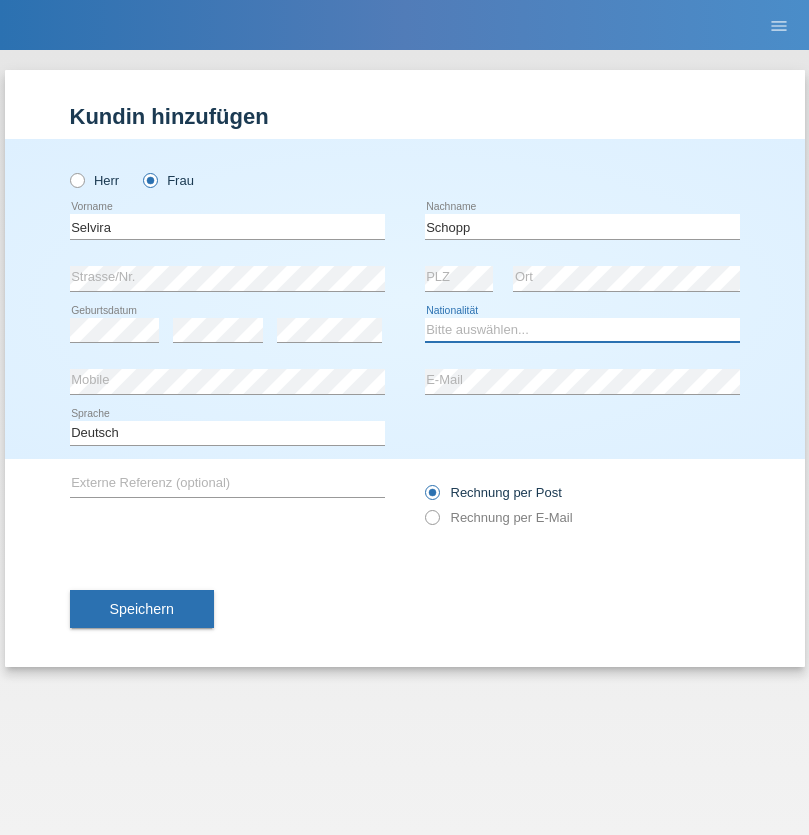 select on "CH" 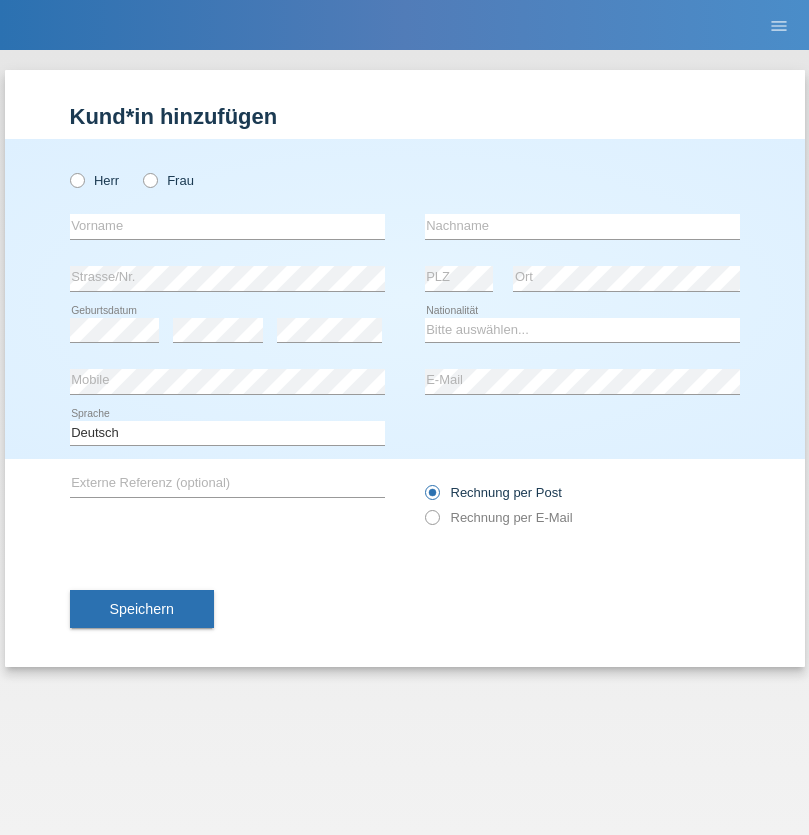 scroll, scrollTop: 0, scrollLeft: 0, axis: both 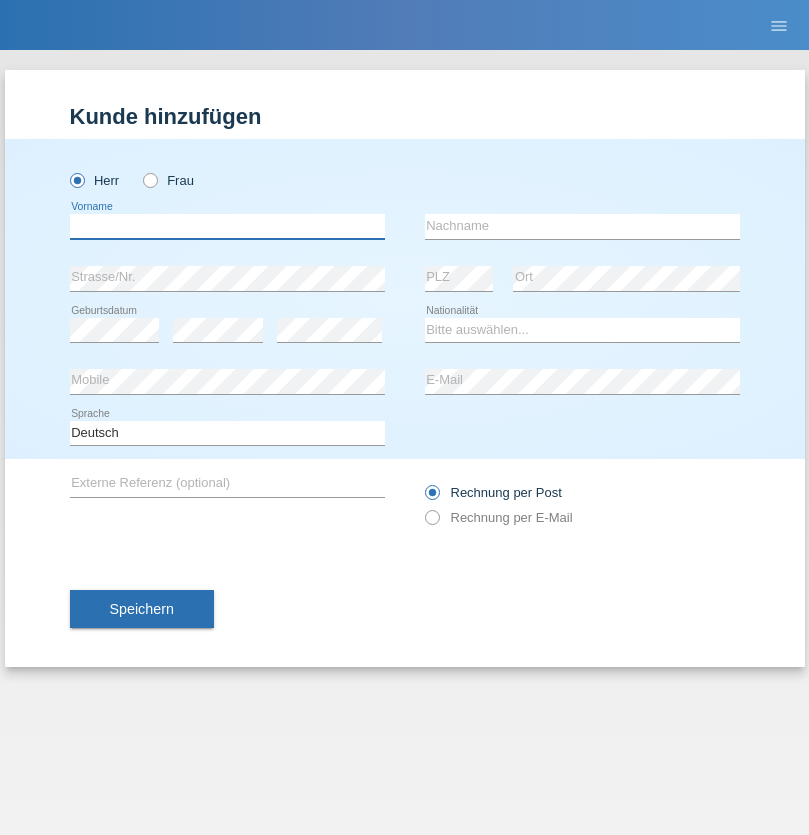 click at bounding box center [227, 226] 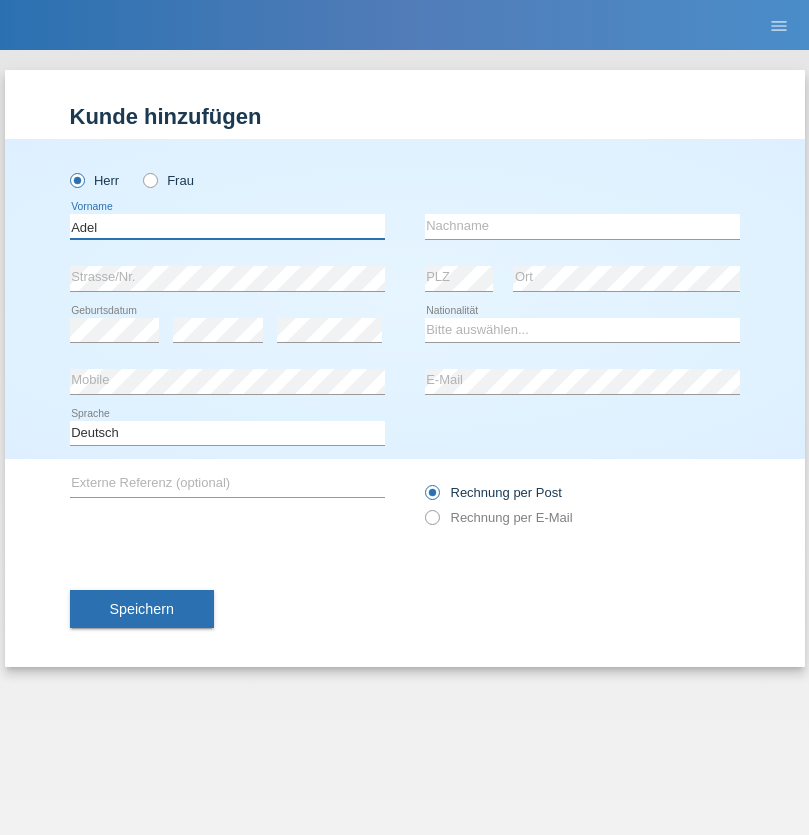 type on "Adel" 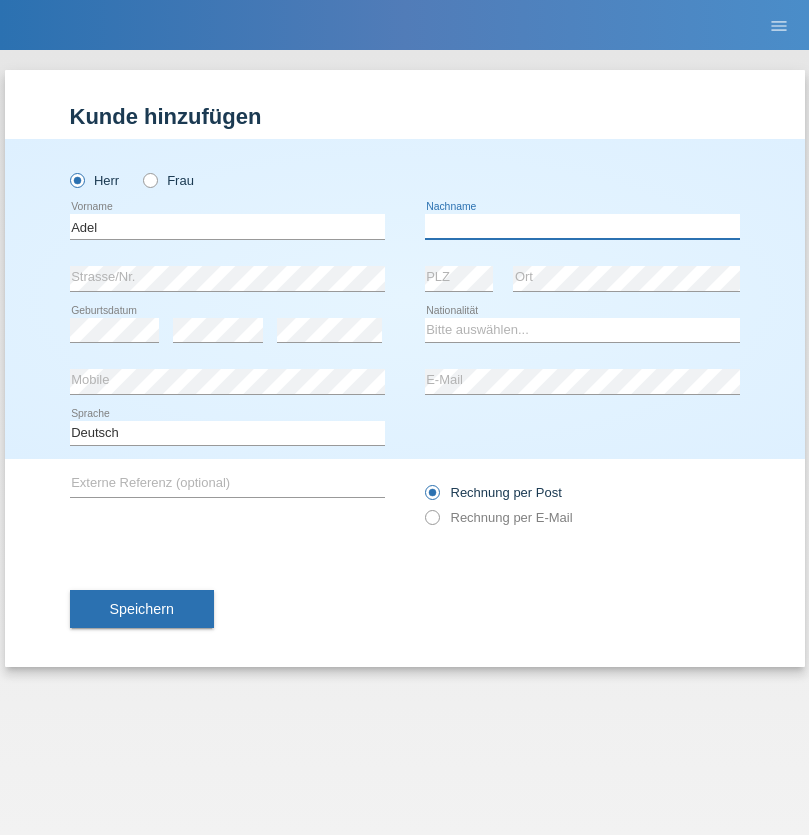 click at bounding box center (582, 226) 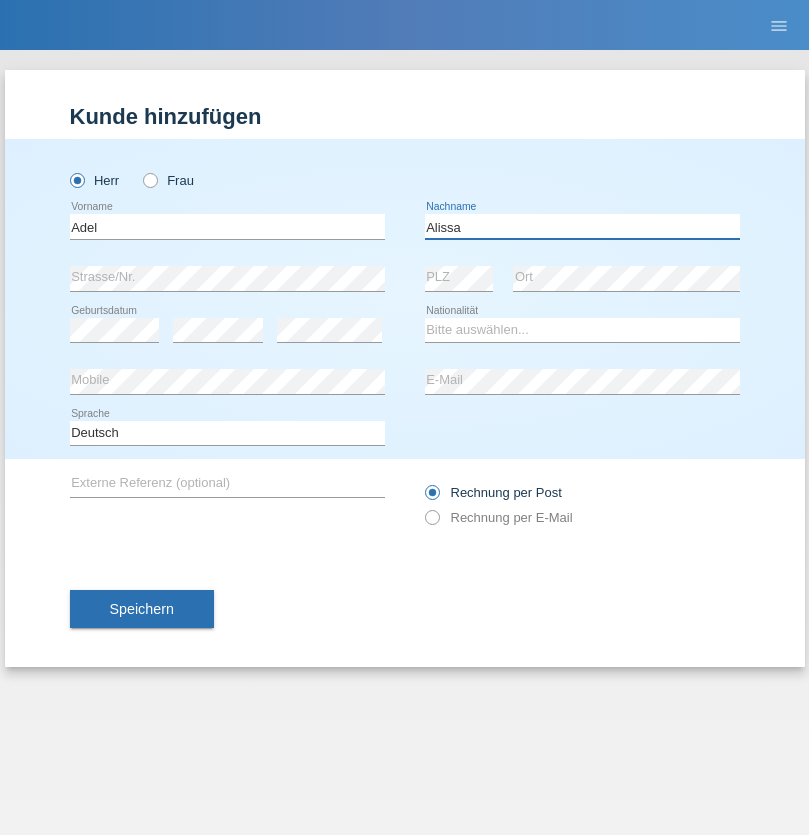 type on "Alissa" 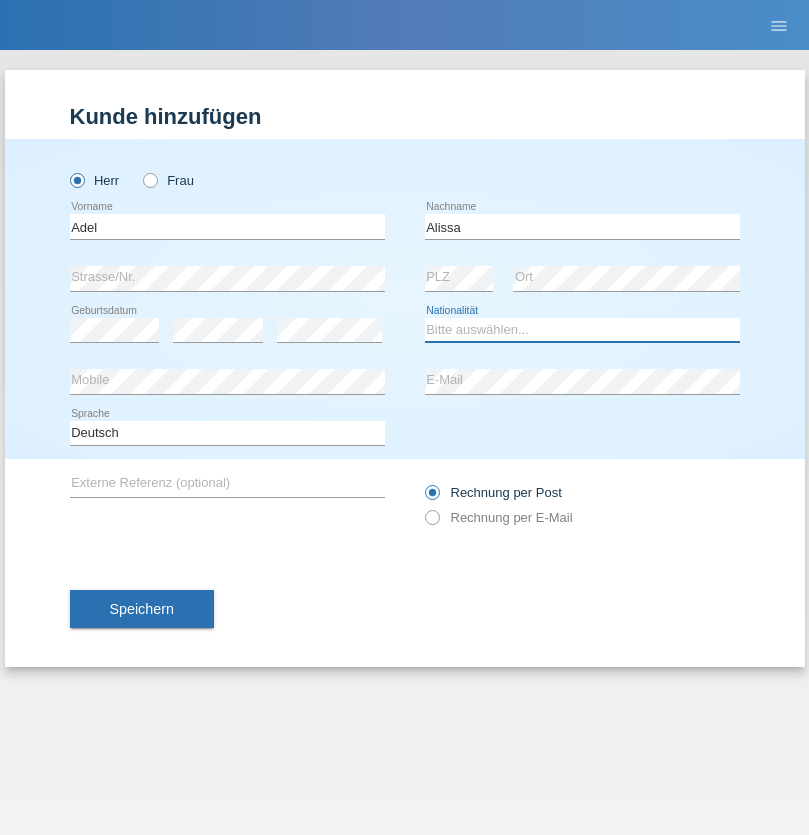 select on "SY" 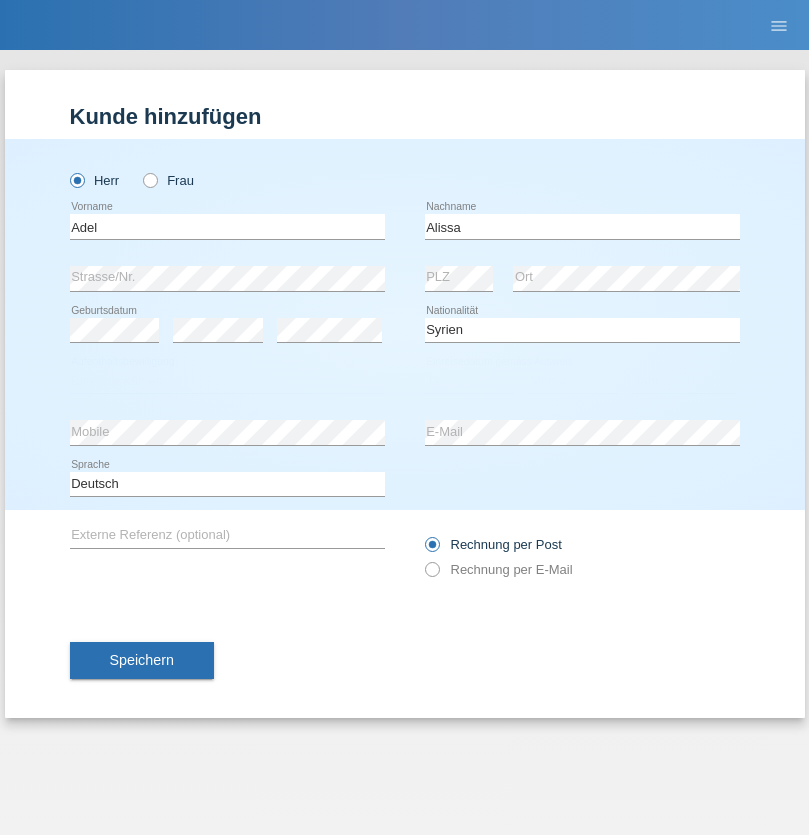select on "C" 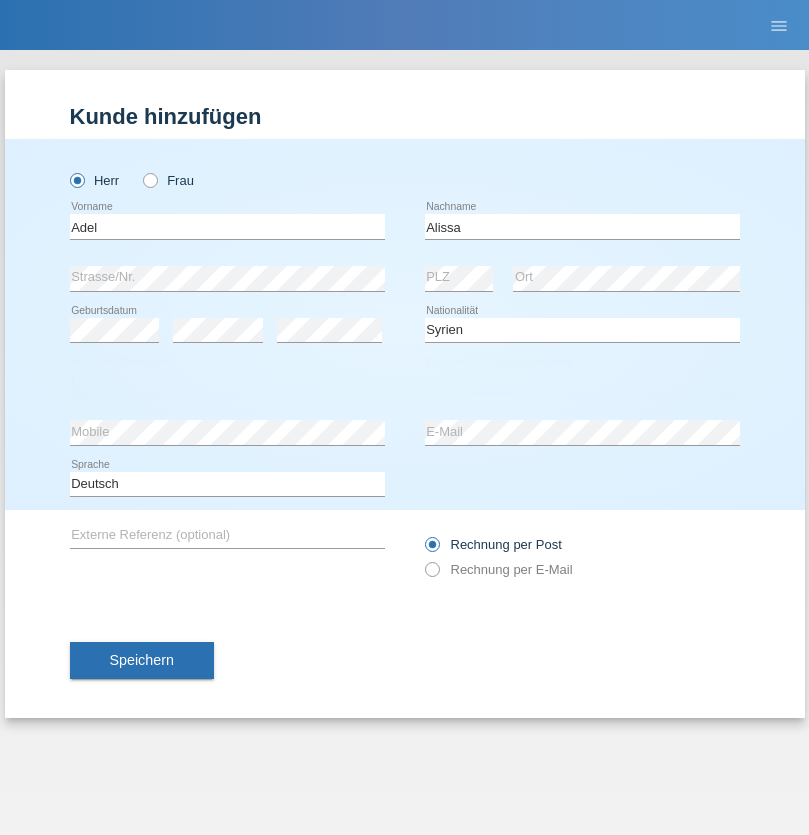 select on "20" 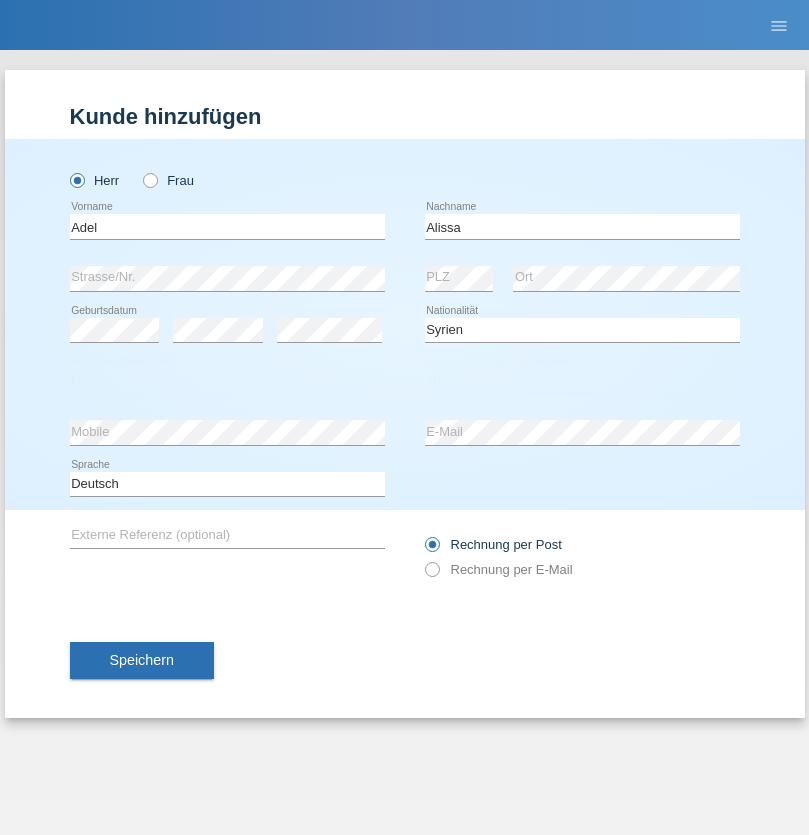 select on "09" 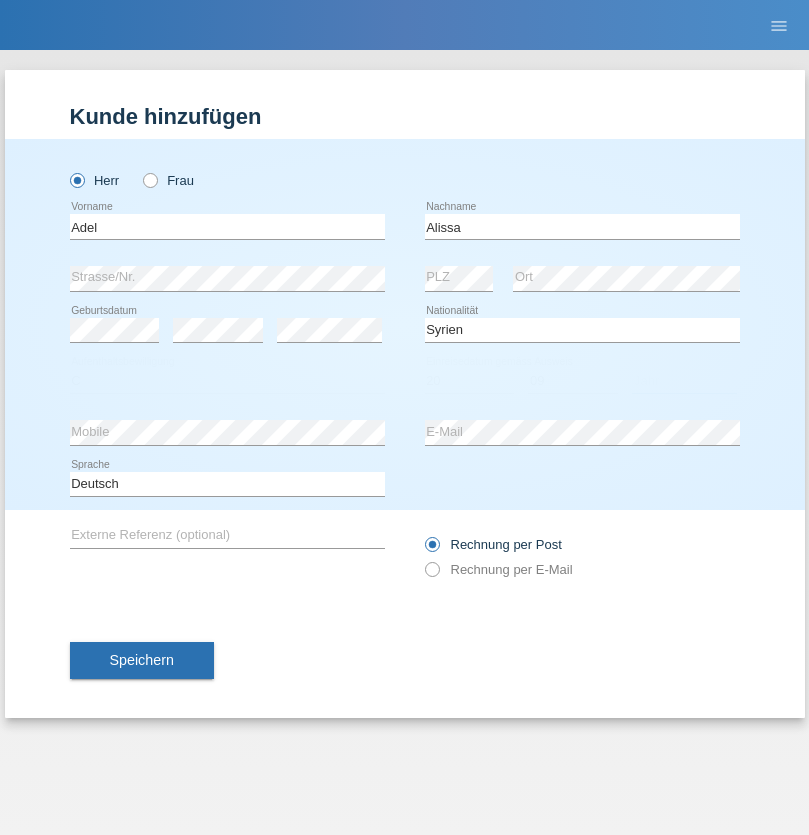 select on "2018" 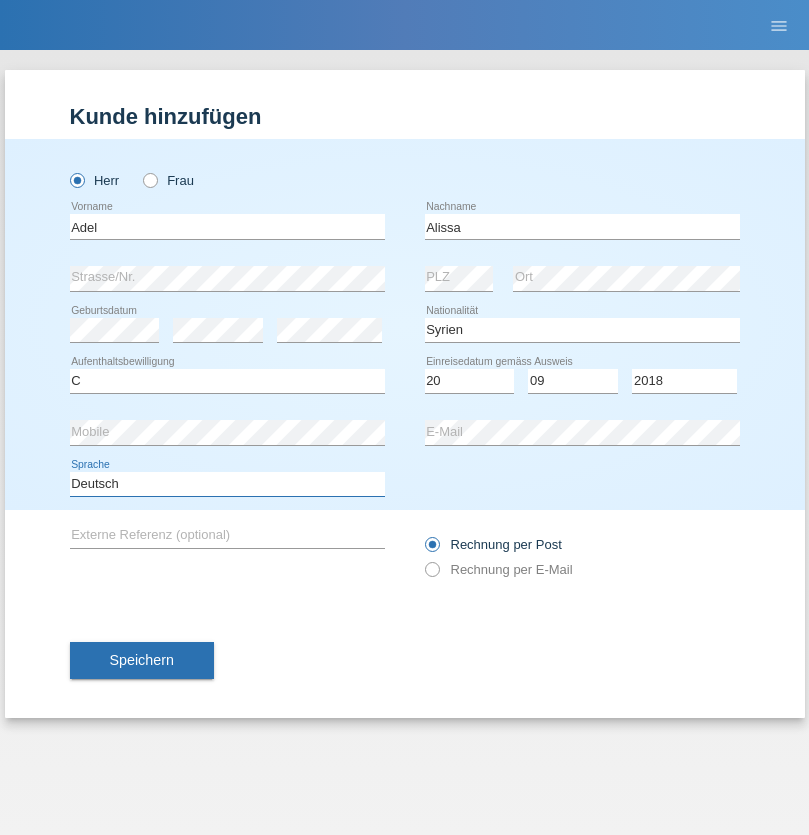 select on "en" 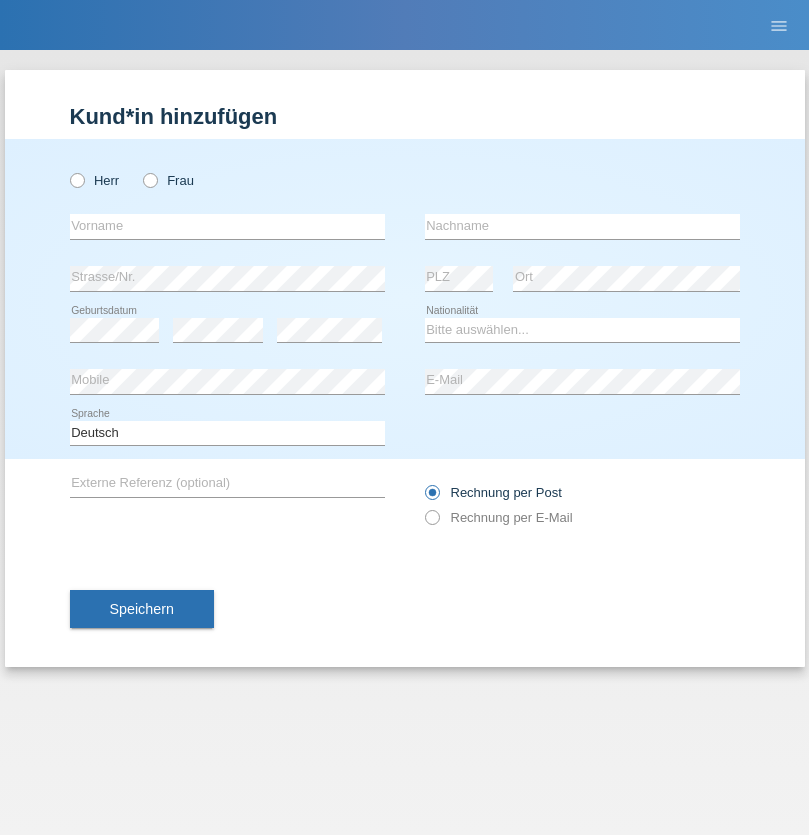 scroll, scrollTop: 0, scrollLeft: 0, axis: both 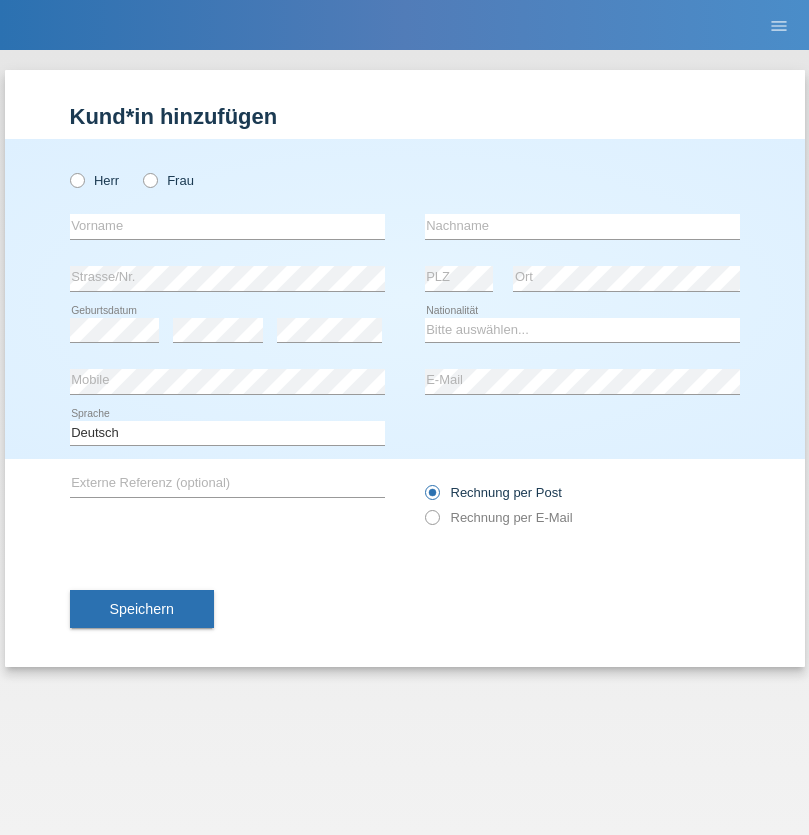 radio on "true" 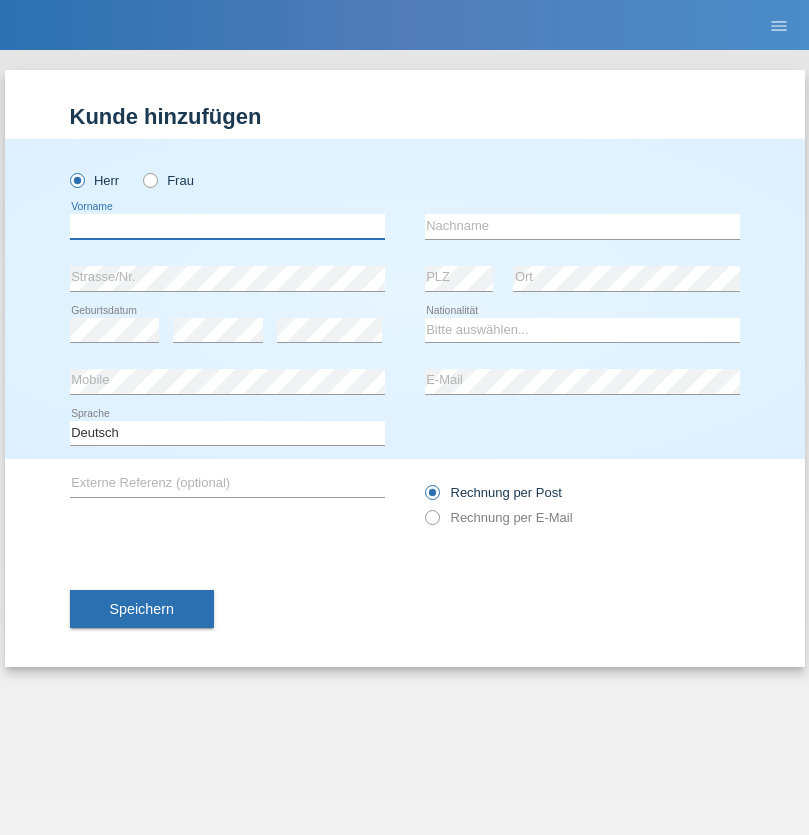 click at bounding box center (227, 226) 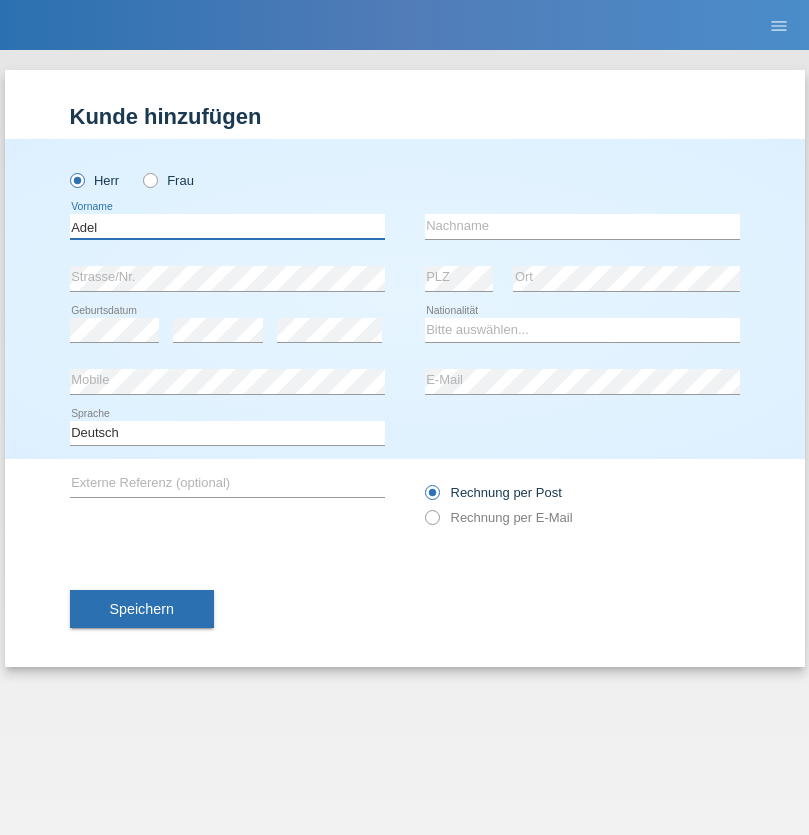 type on "Adel" 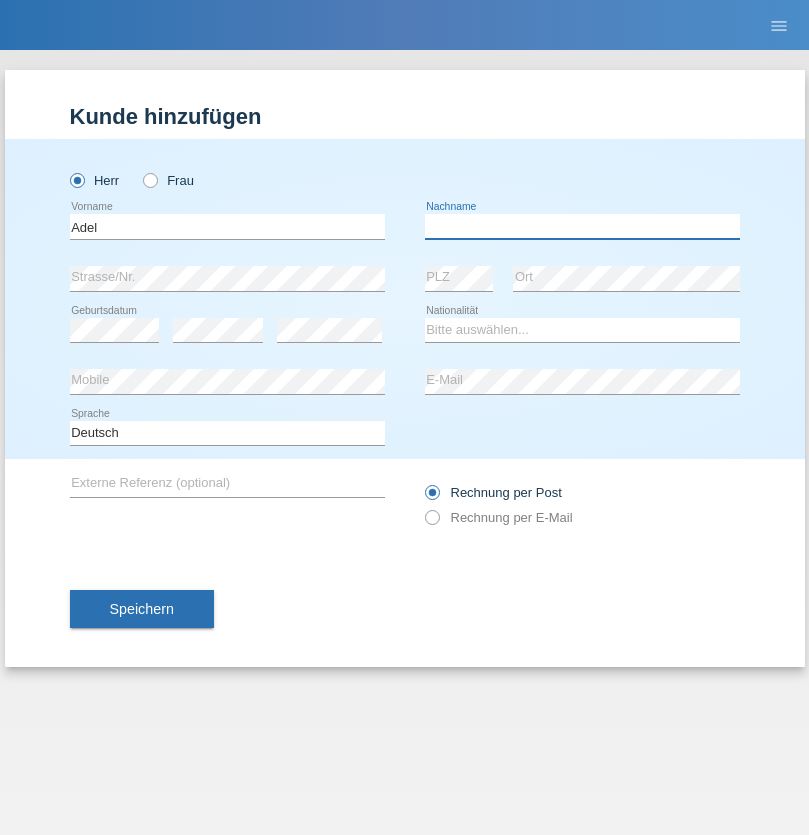 click at bounding box center (582, 226) 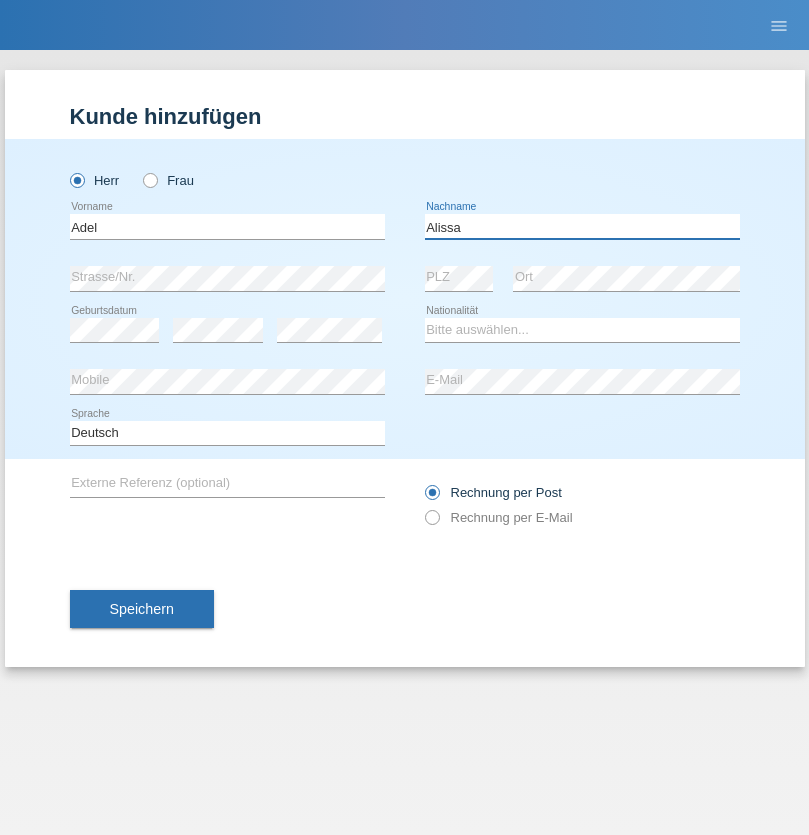 type on "Alissa" 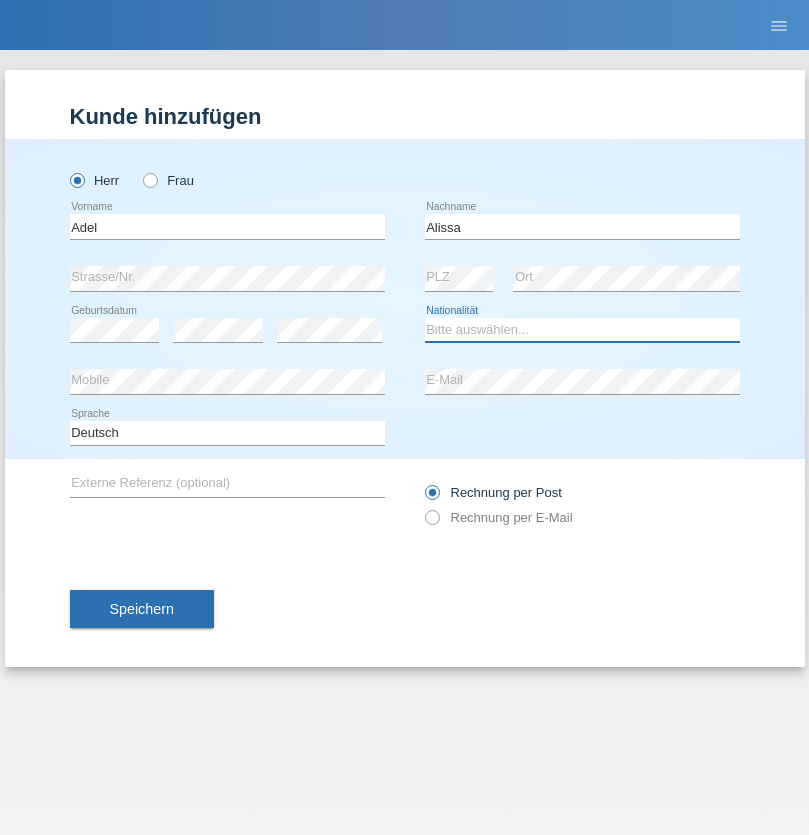 select on "SY" 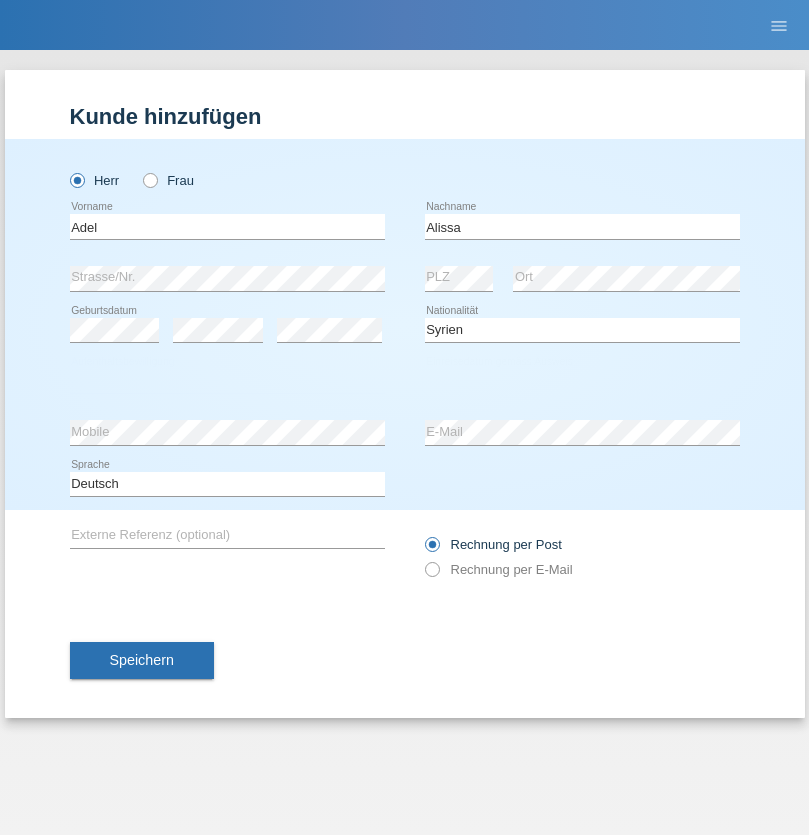 select on "C" 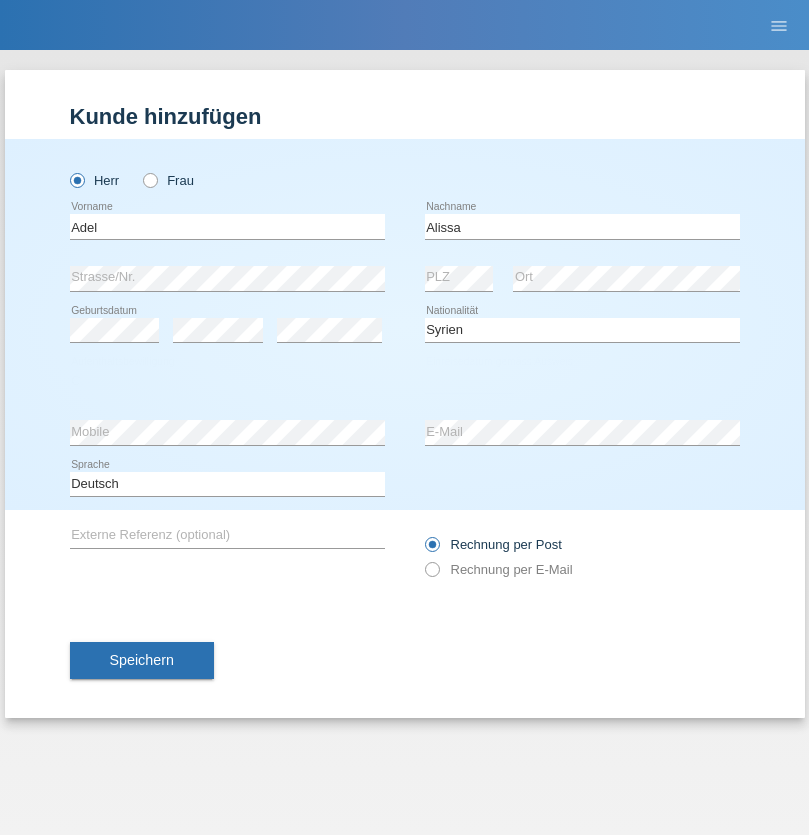 select on "20" 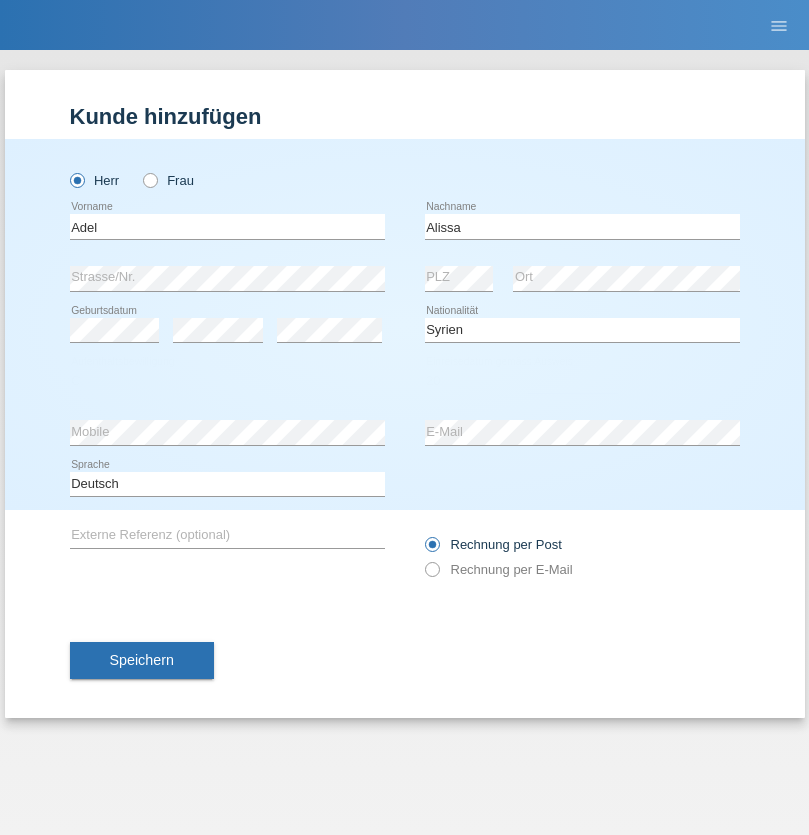 select on "09" 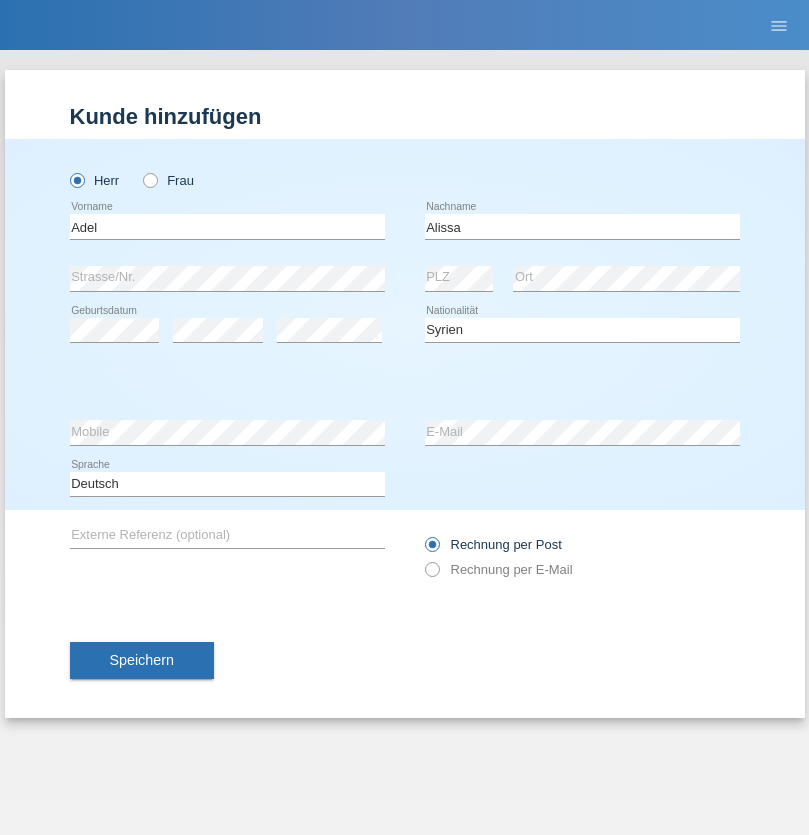 select on "2018" 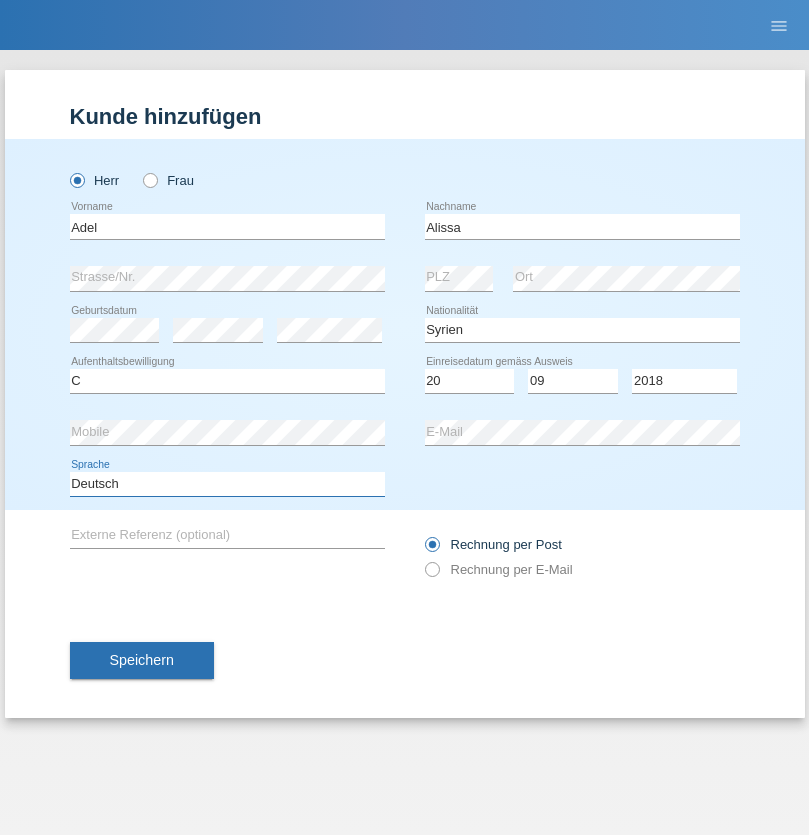 select on "en" 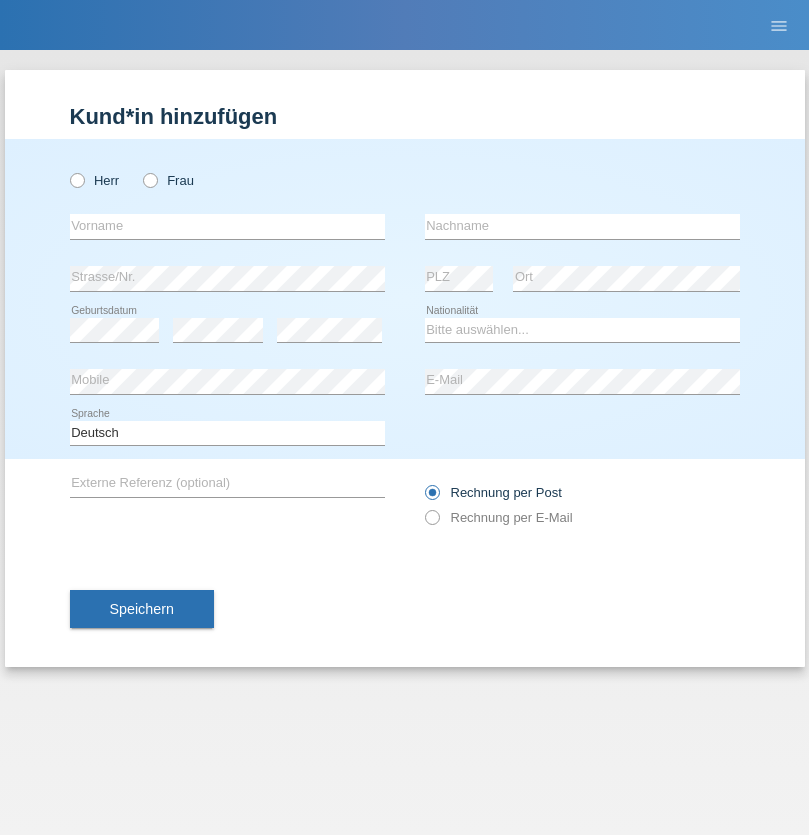 scroll, scrollTop: 0, scrollLeft: 0, axis: both 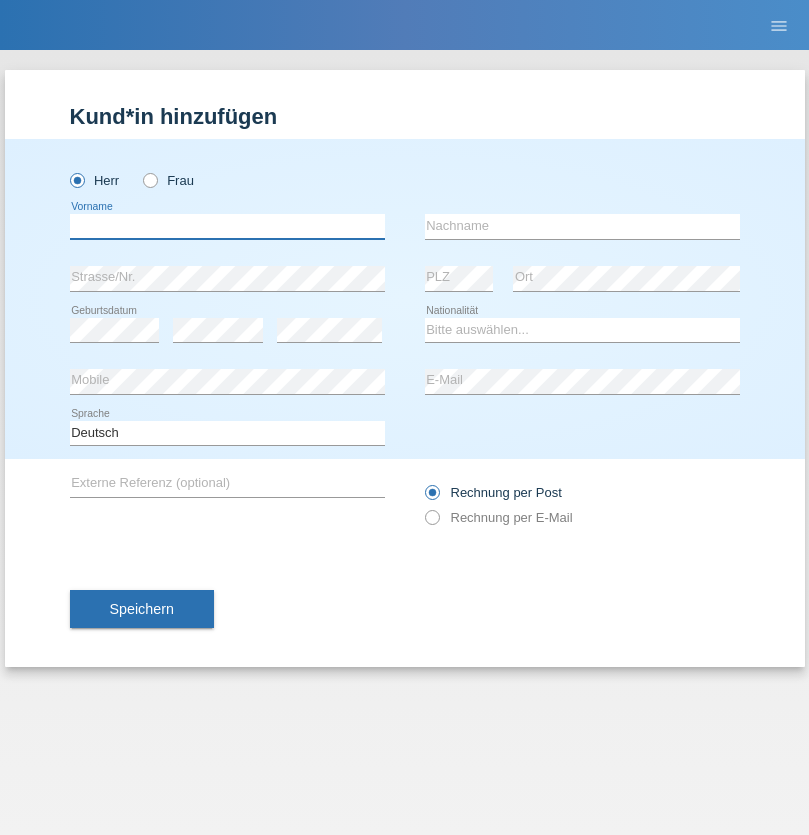click at bounding box center [227, 226] 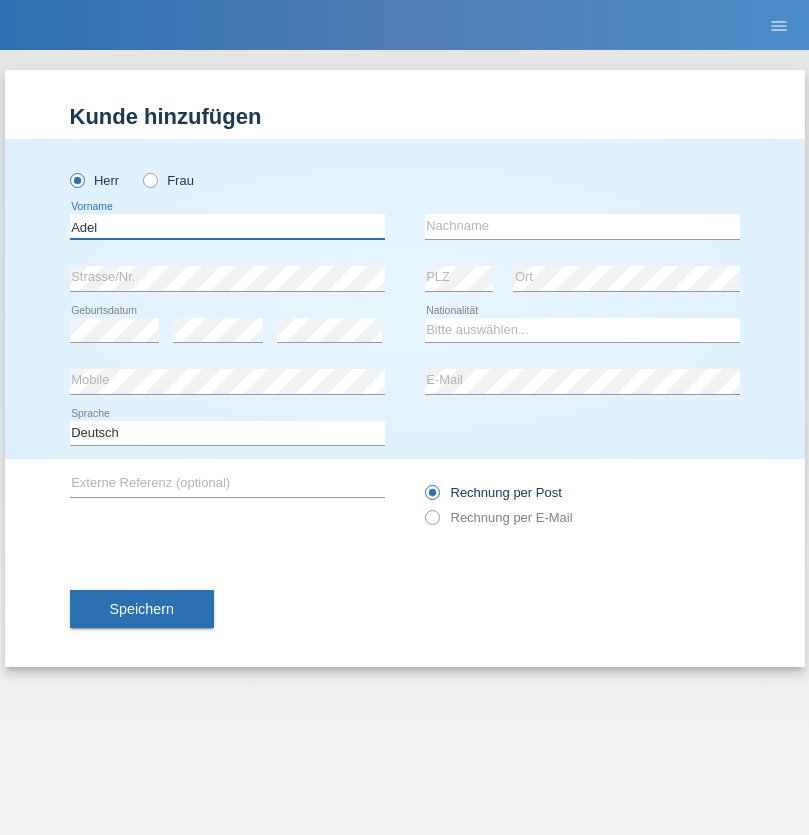 type on "Adel" 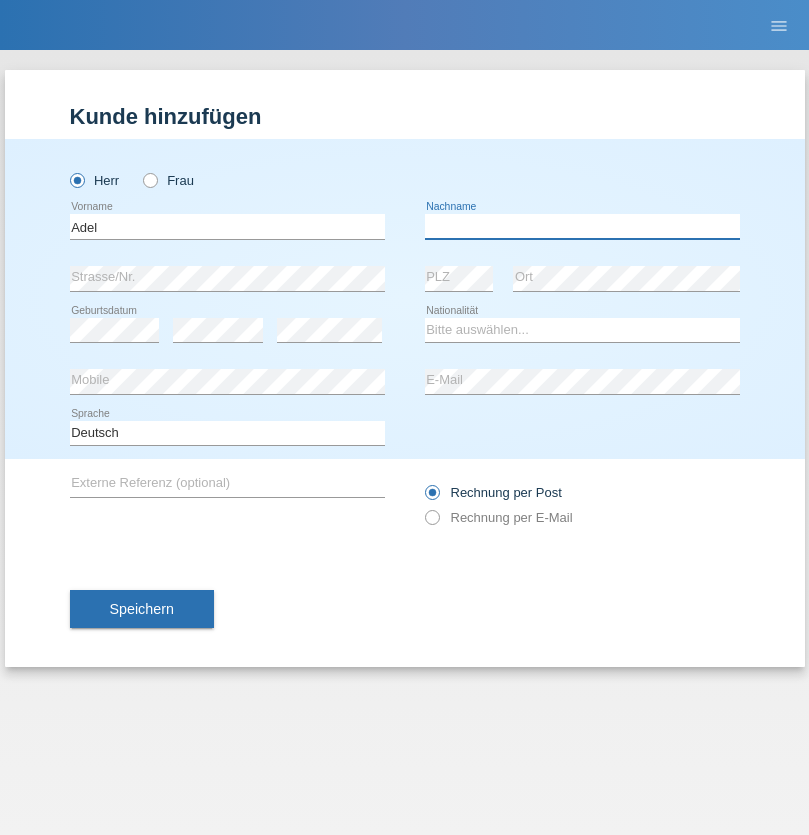 click at bounding box center [582, 226] 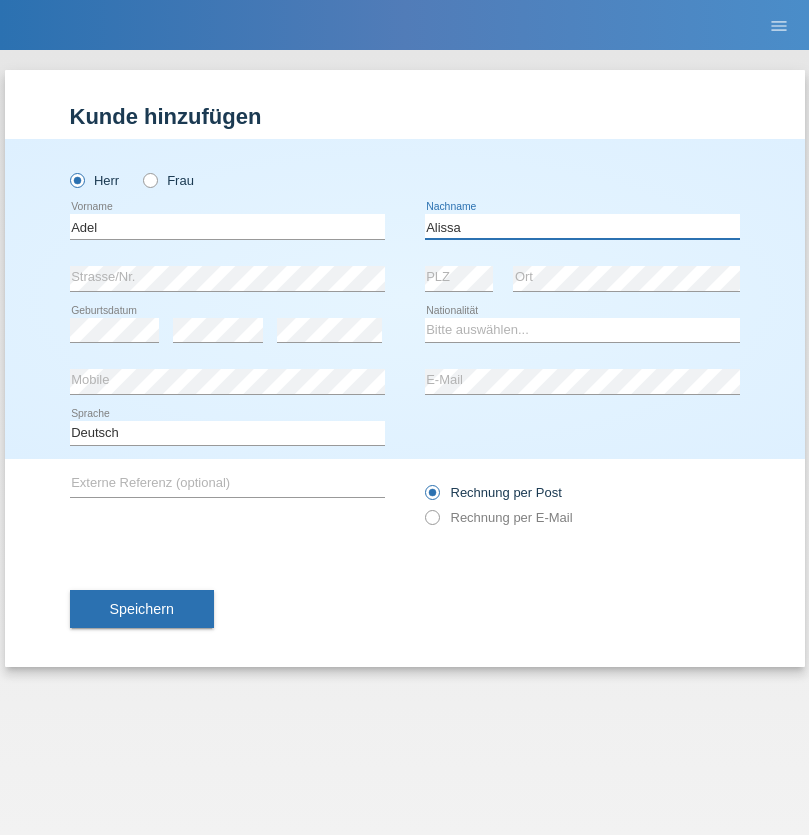 type on "Alissa" 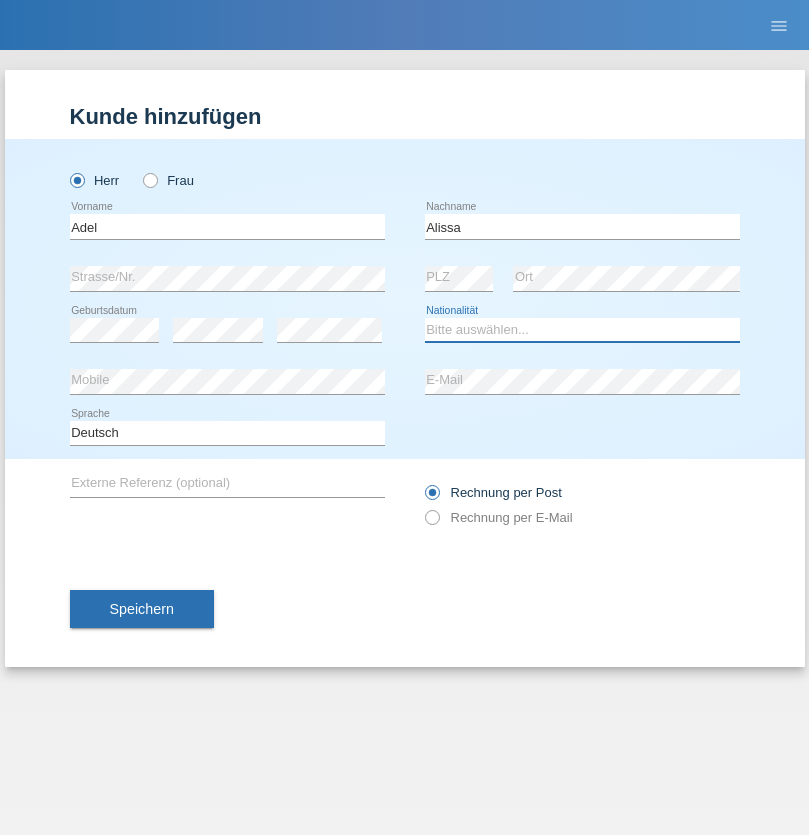 select on "SY" 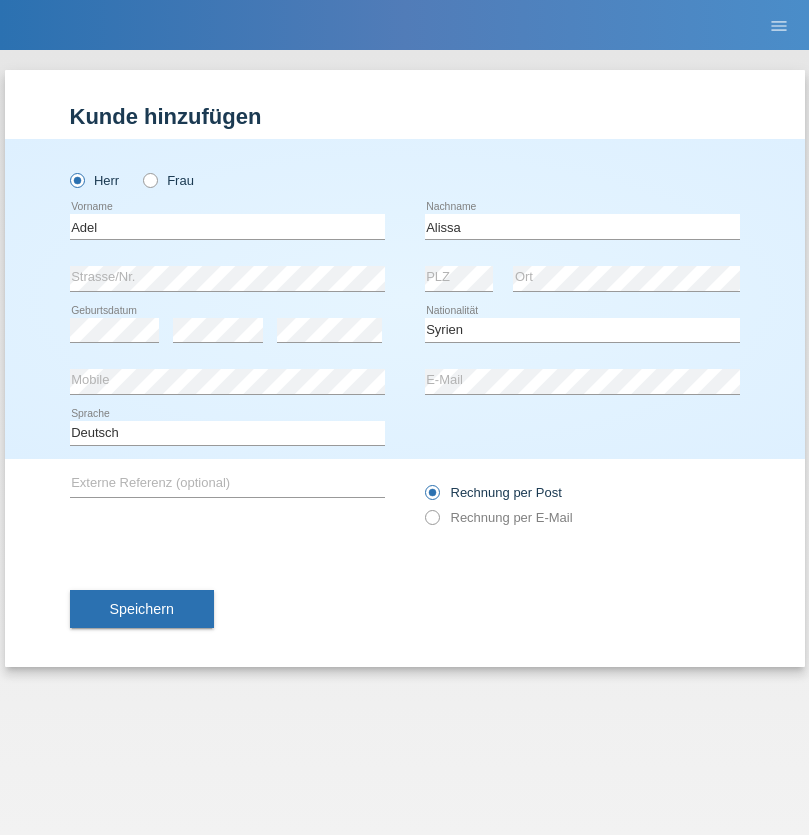 select on "C" 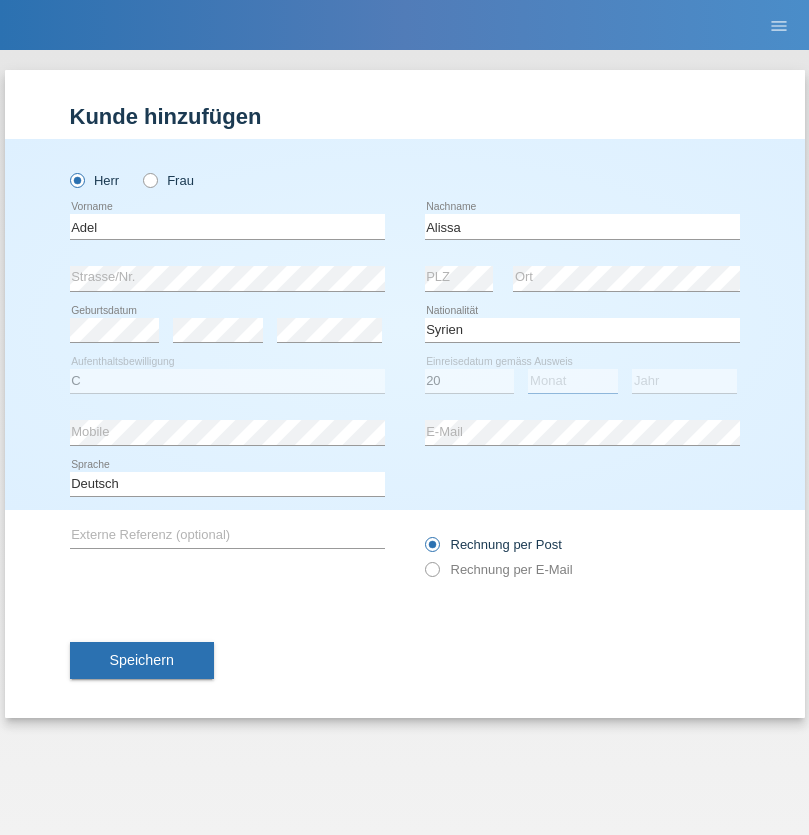 select on "09" 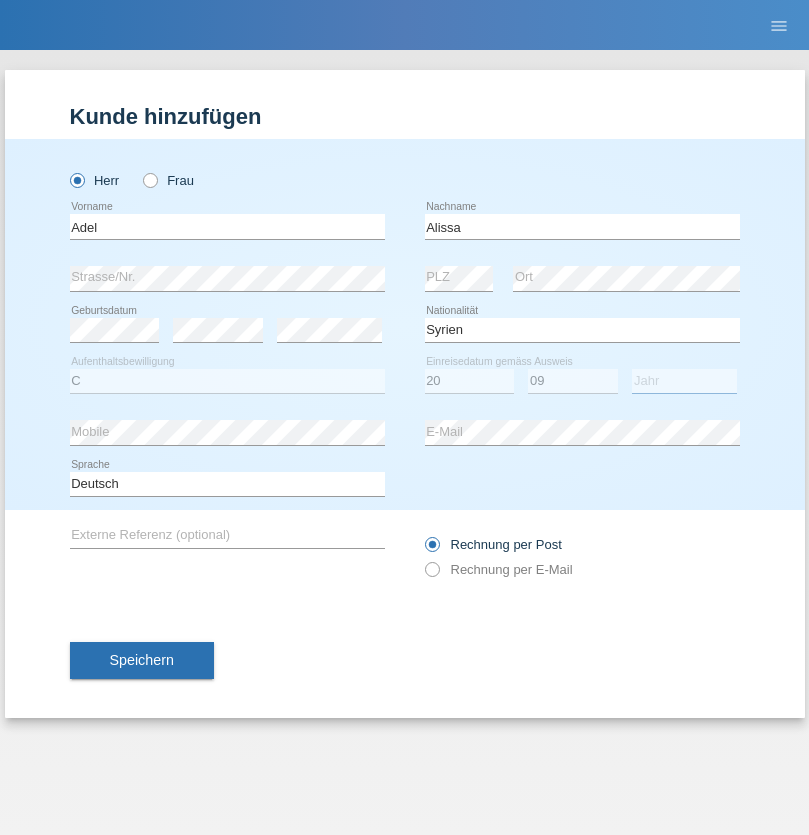 select on "2018" 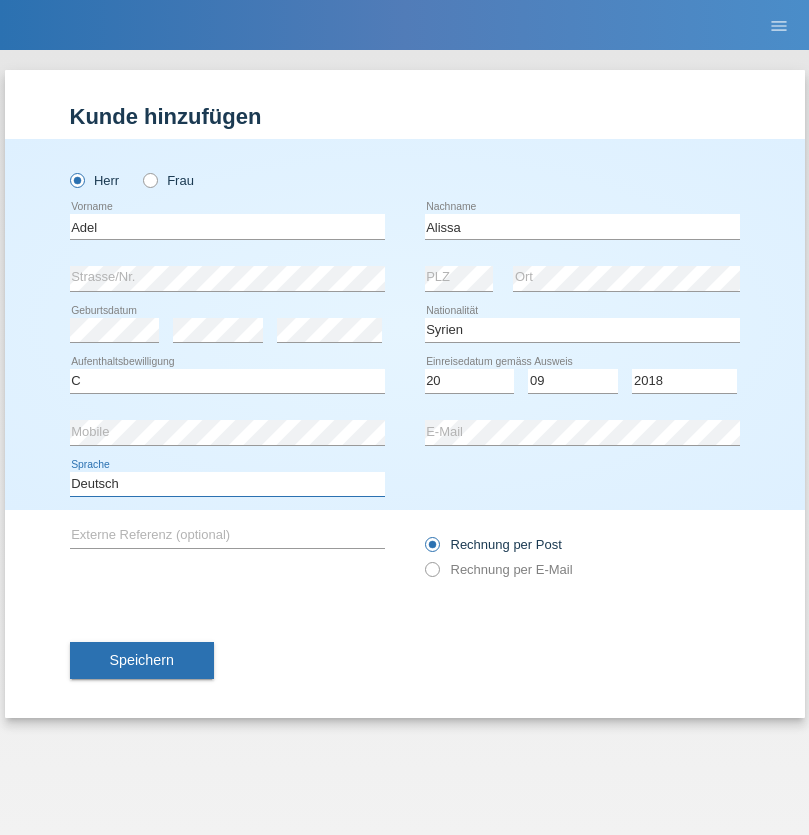 select on "en" 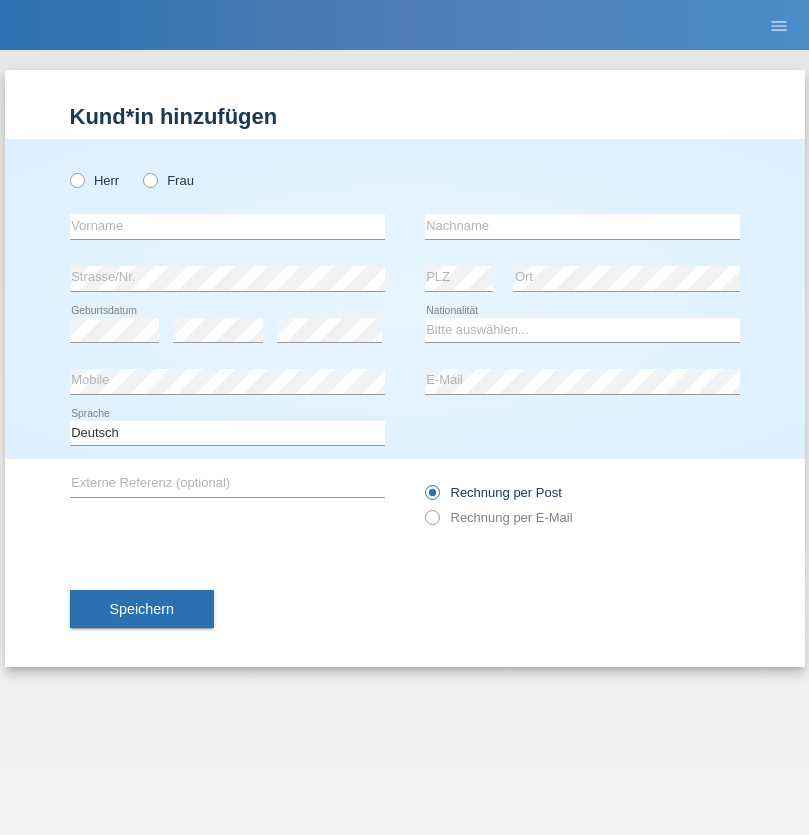 scroll, scrollTop: 0, scrollLeft: 0, axis: both 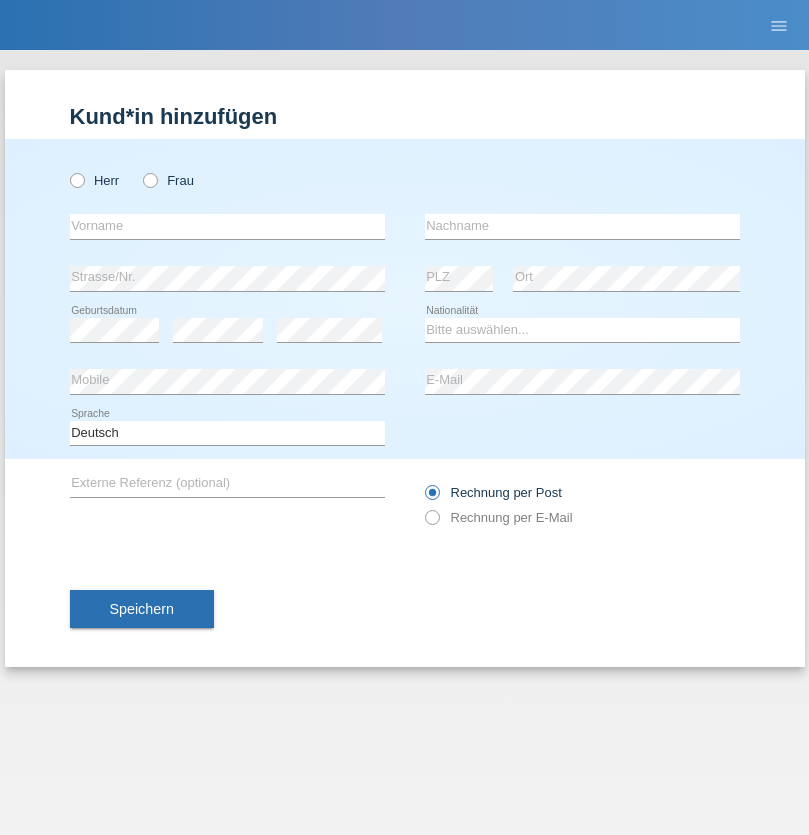 radio on "true" 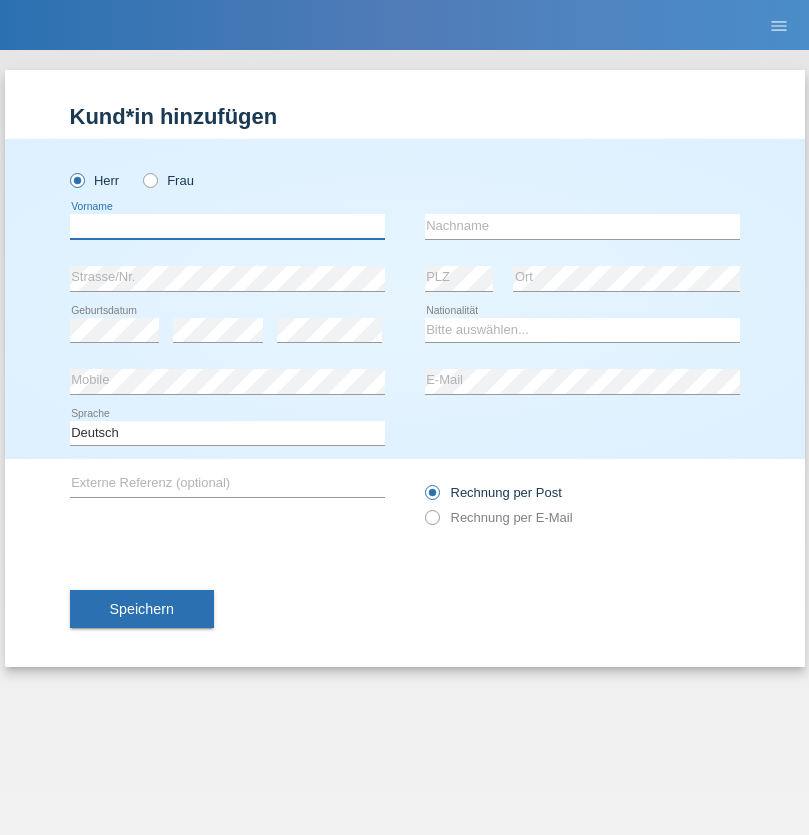 click at bounding box center (227, 226) 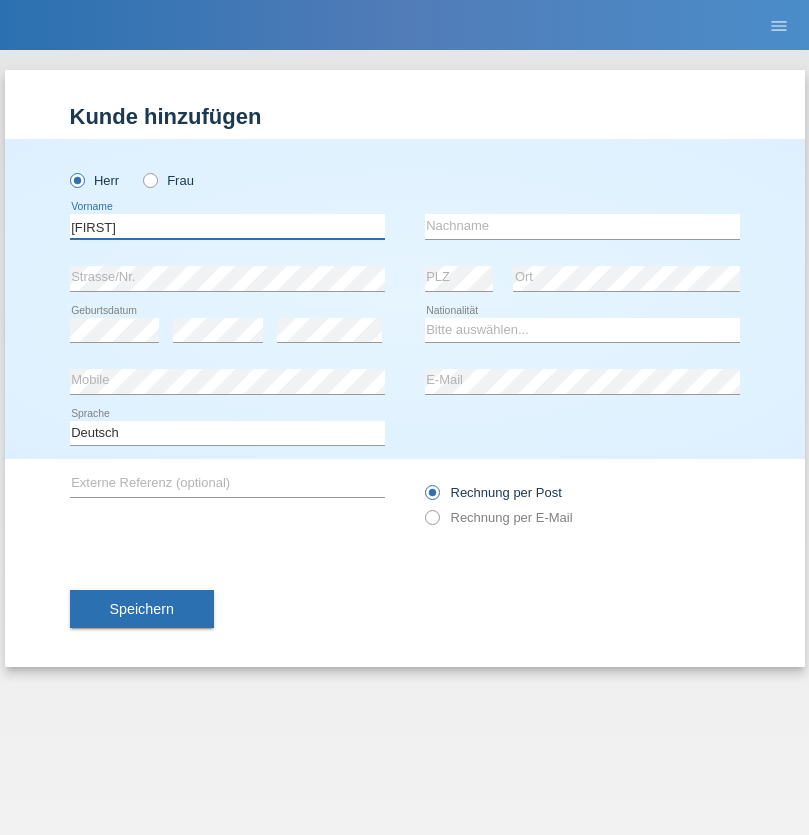 type on "[FIRST]" 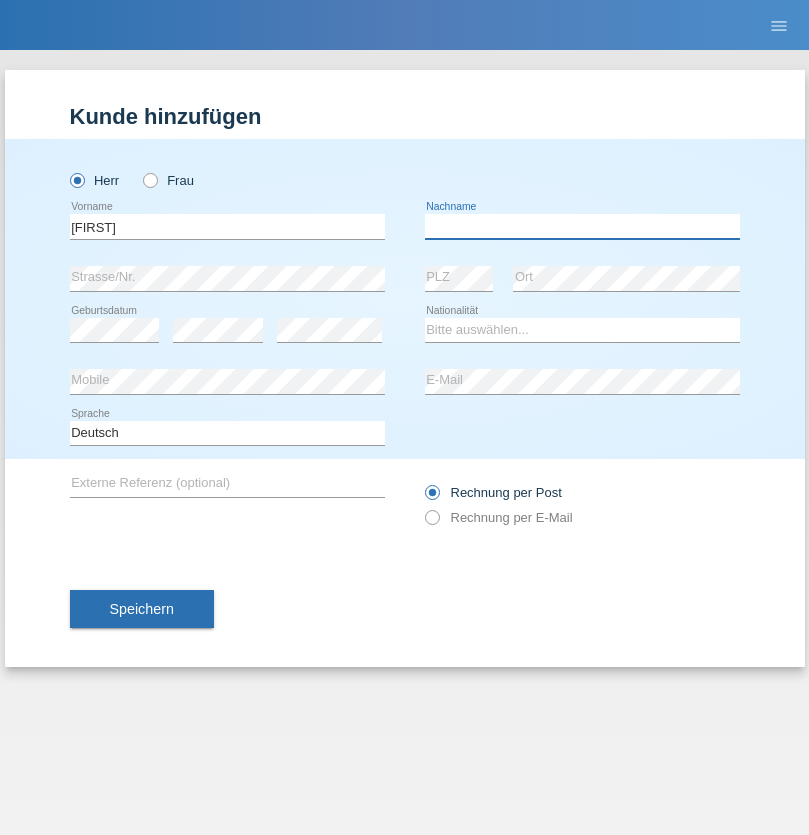 click at bounding box center (582, 226) 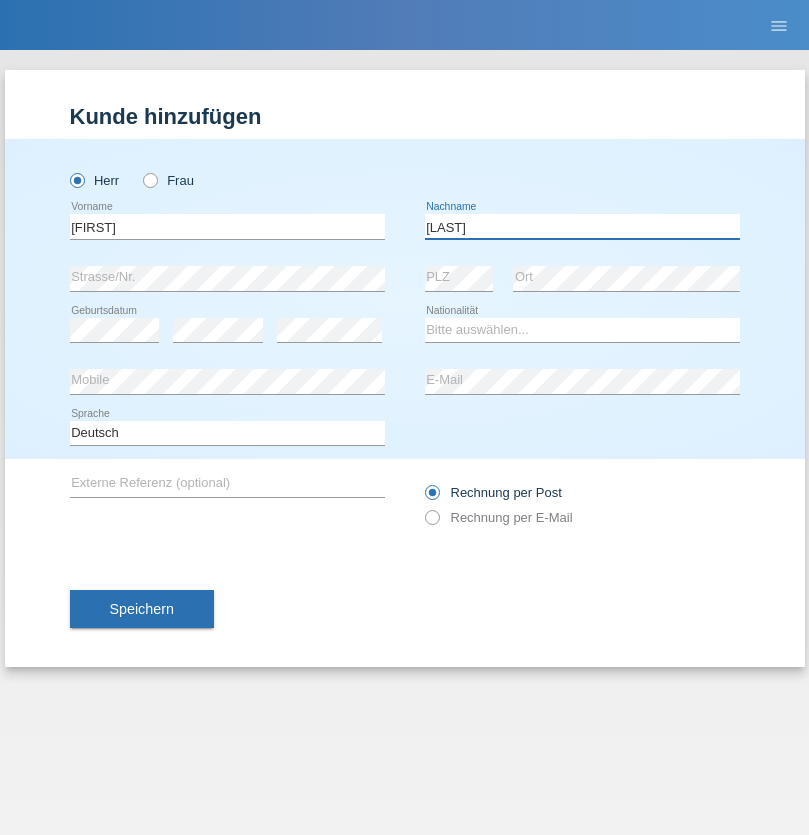 type on "[LAST]" 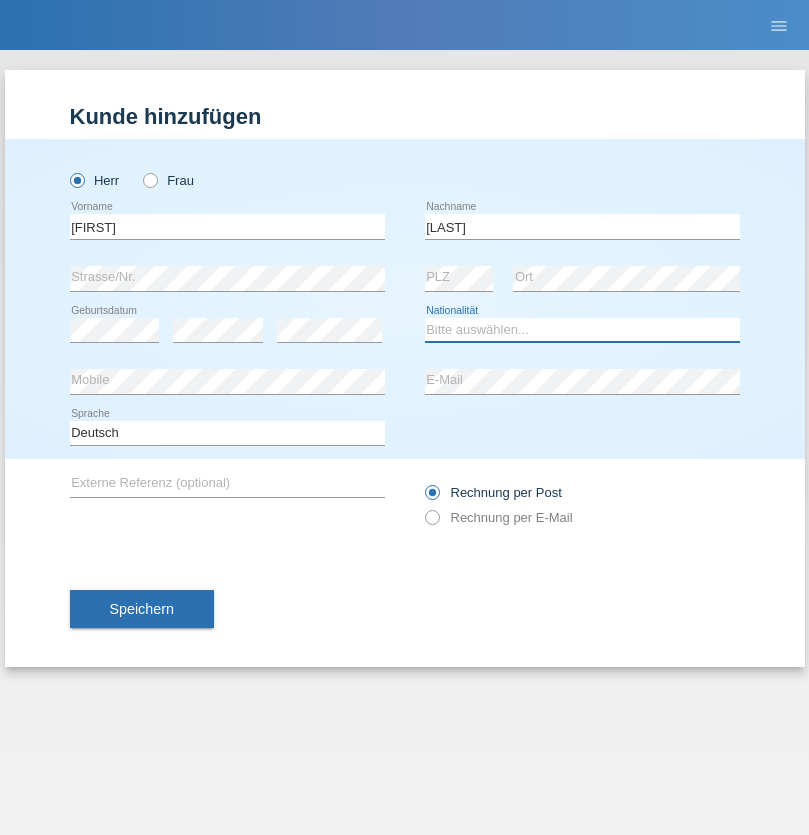 select on "IT" 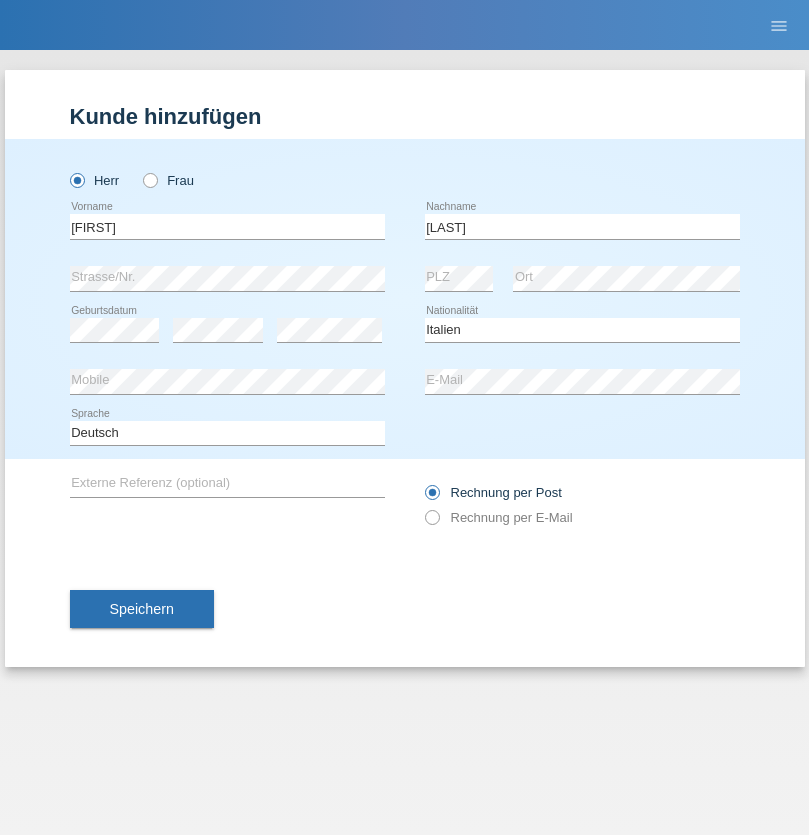 select on "C" 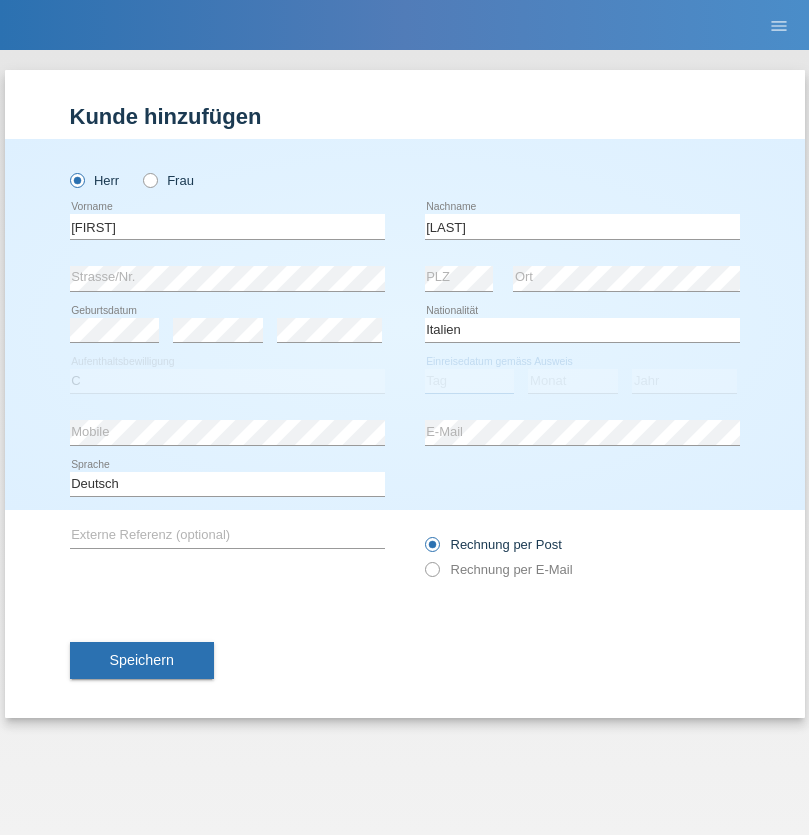 select on "07" 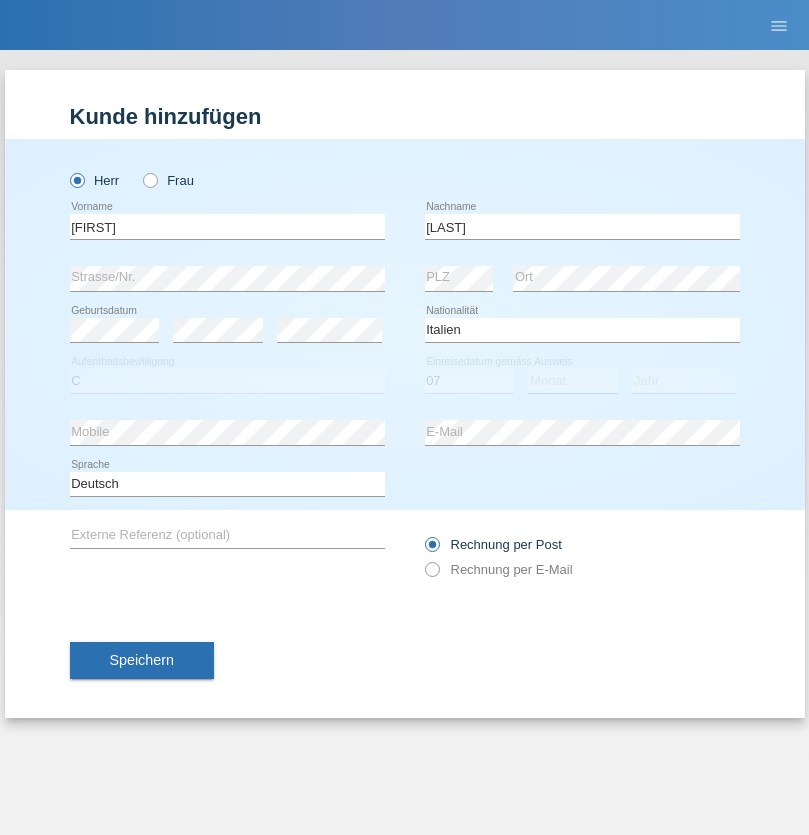 select on "07" 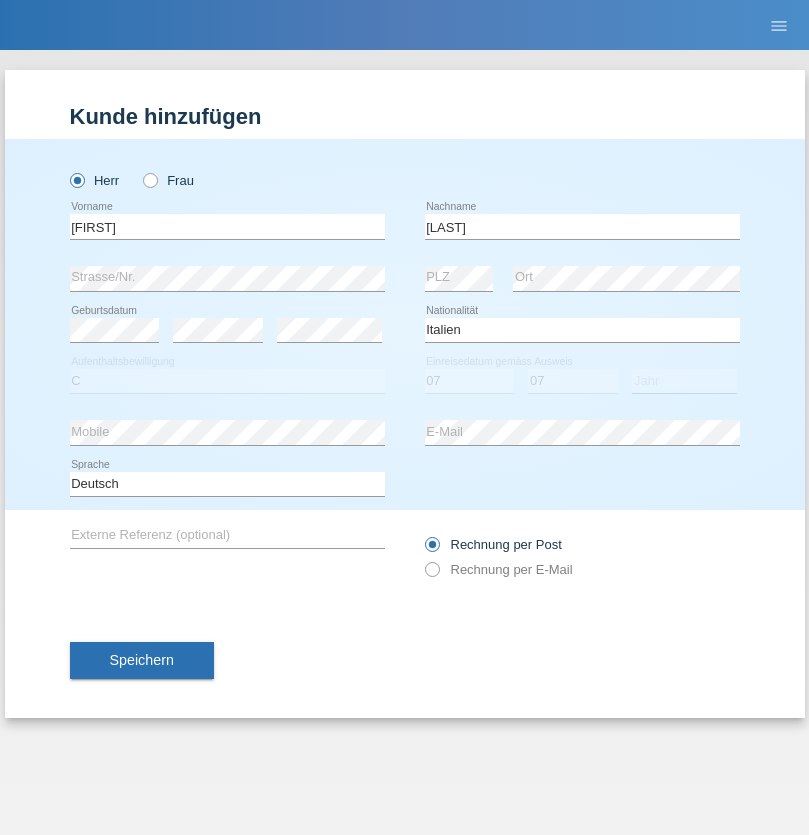 select on "2021" 